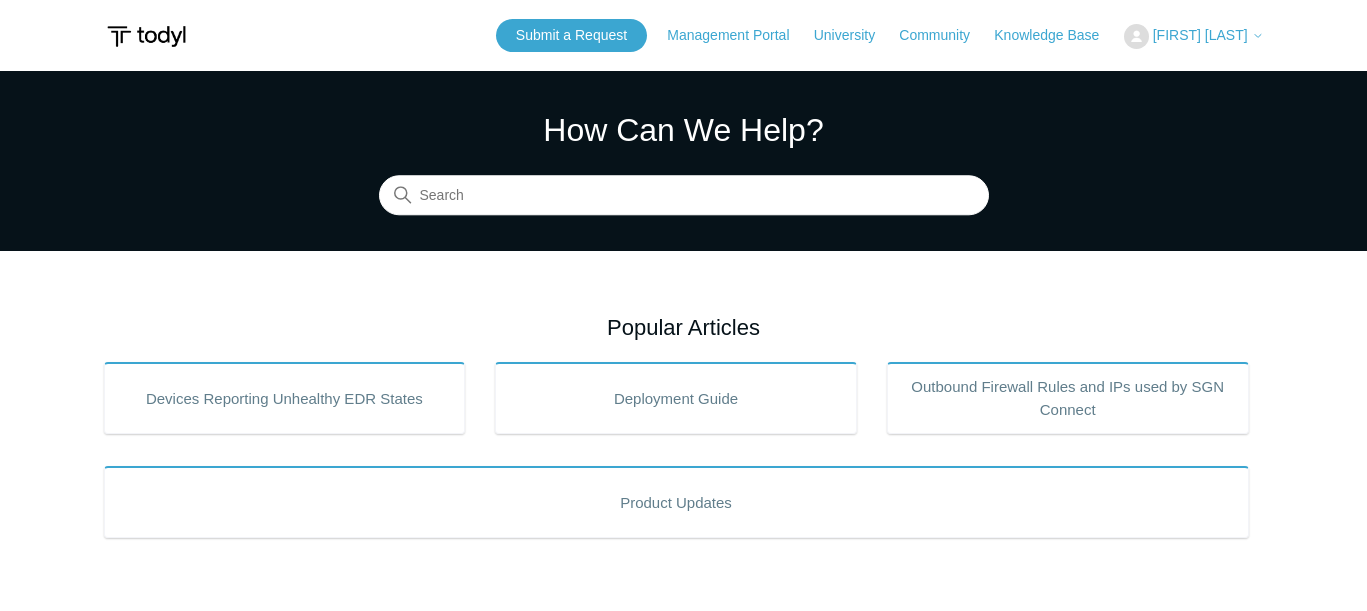 scroll, scrollTop: 0, scrollLeft: 0, axis: both 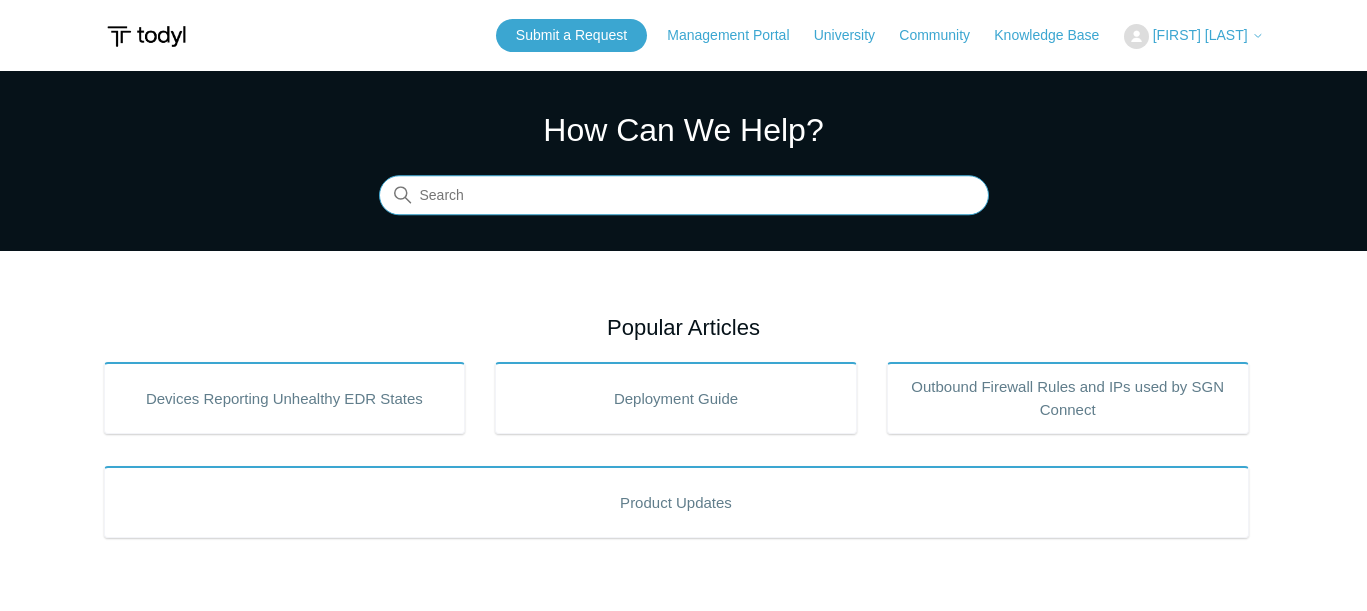 click at bounding box center (684, 196) 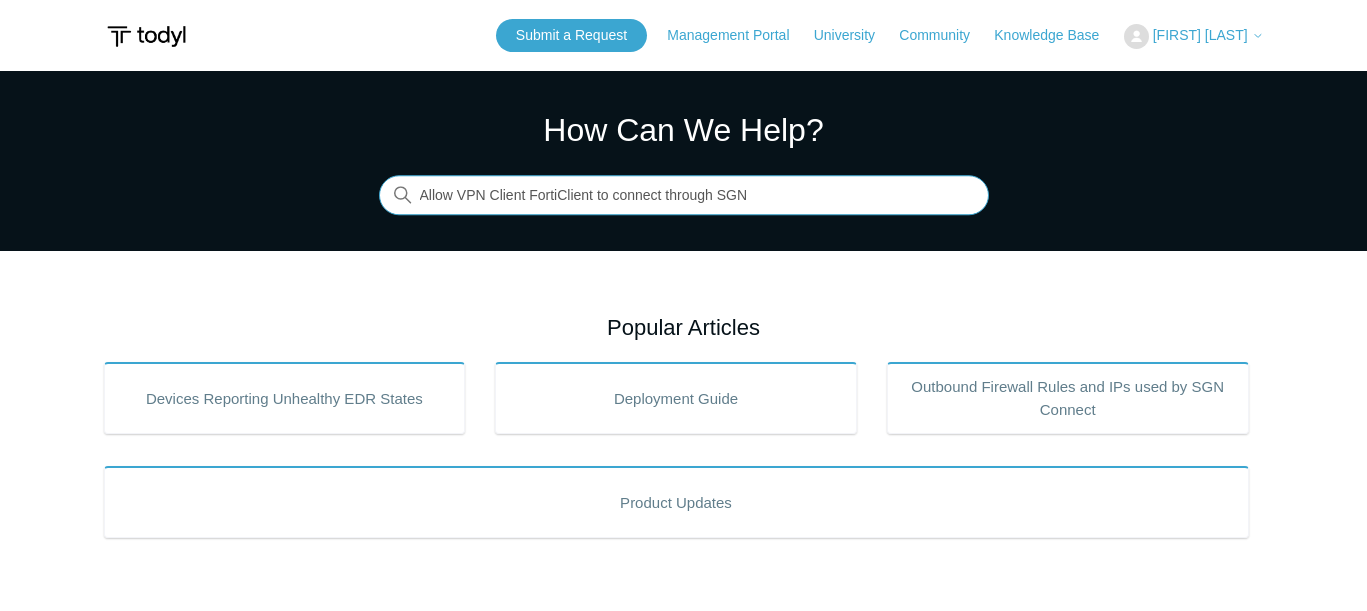 type on "Allow VPN Client FortiClient to connect through SGN" 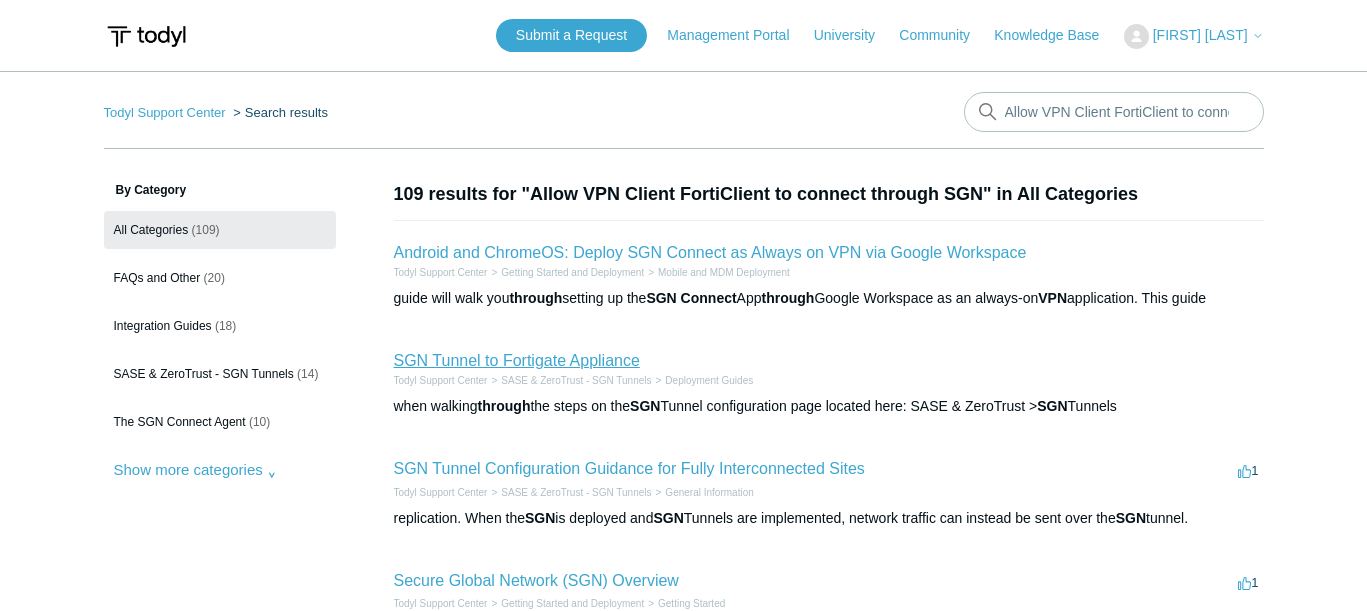 scroll, scrollTop: 266, scrollLeft: 0, axis: vertical 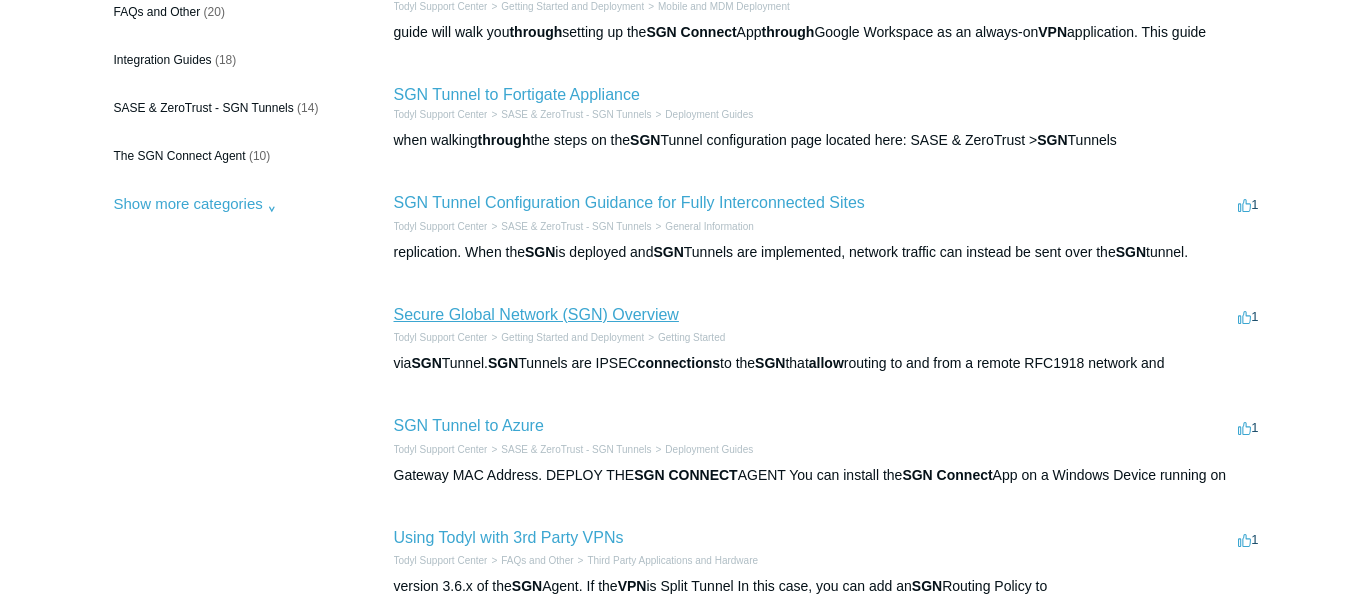 click on "Secure Global Network (SGN) Overview" at bounding box center (536, 314) 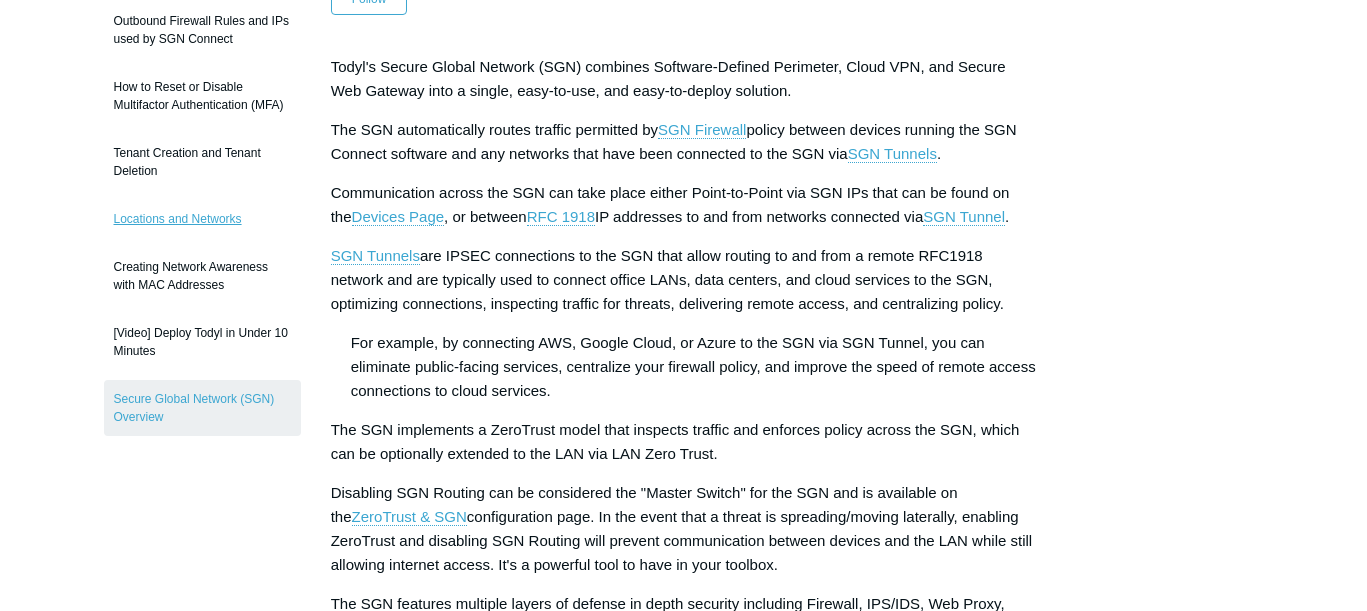 scroll, scrollTop: 0, scrollLeft: 0, axis: both 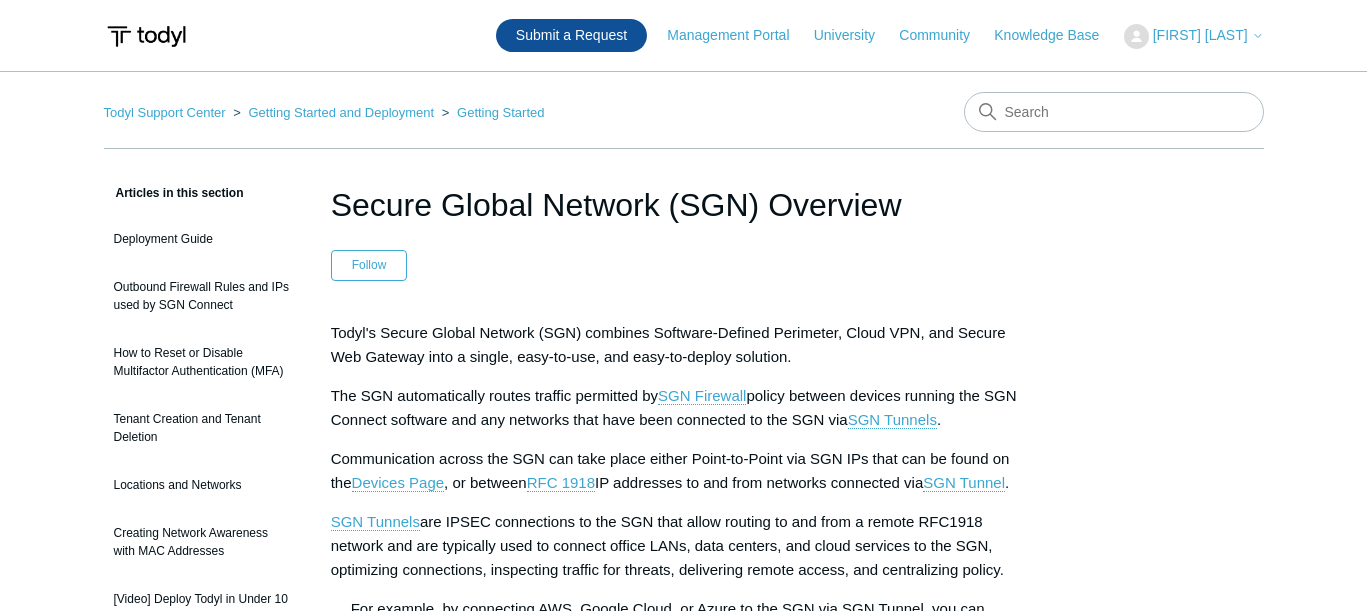 click on "Submit a Request" at bounding box center (571, 35) 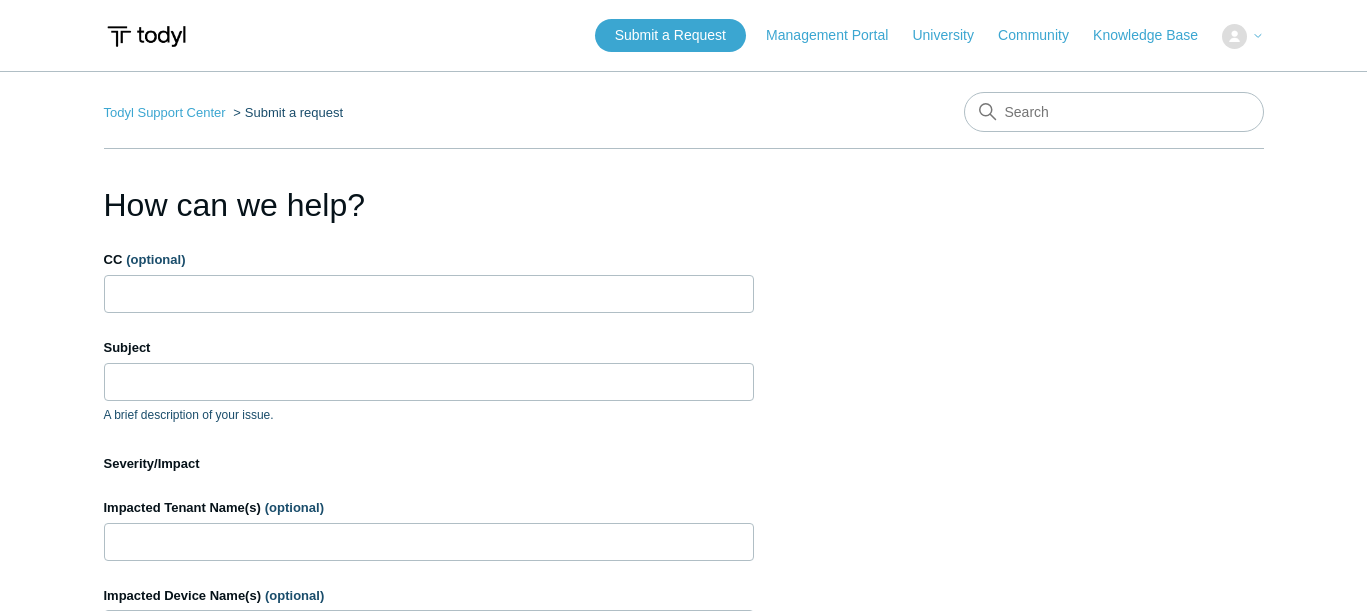 scroll, scrollTop: 0, scrollLeft: 0, axis: both 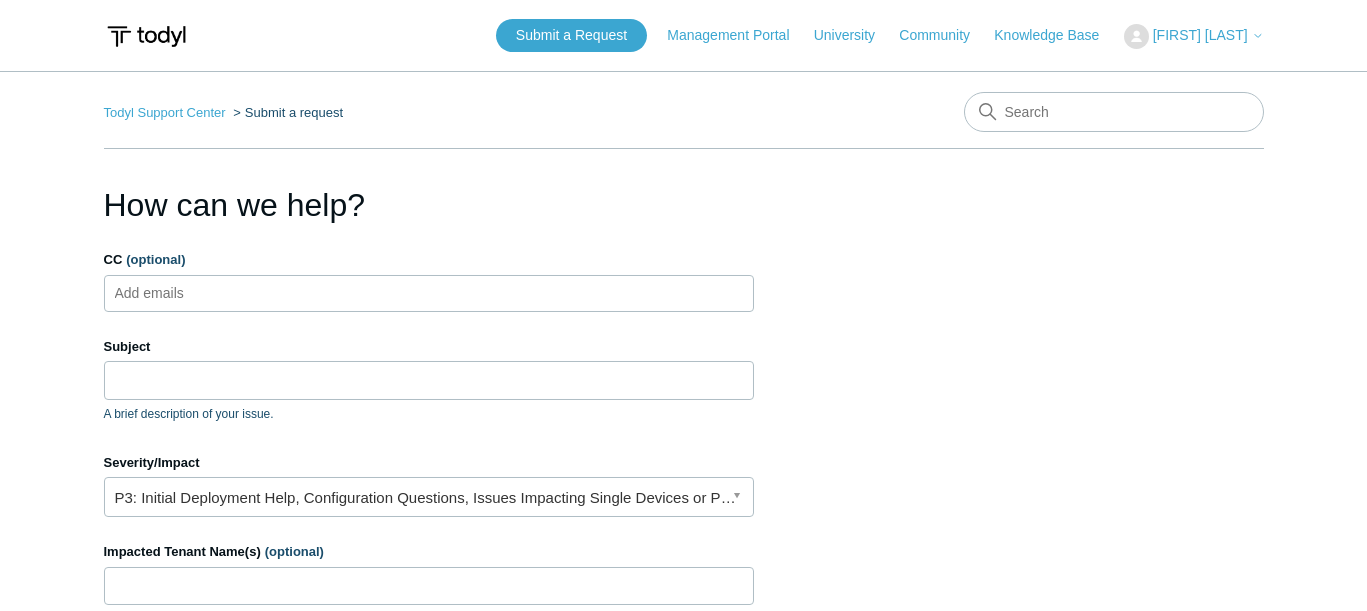 click on "Add emails" at bounding box center [429, 293] 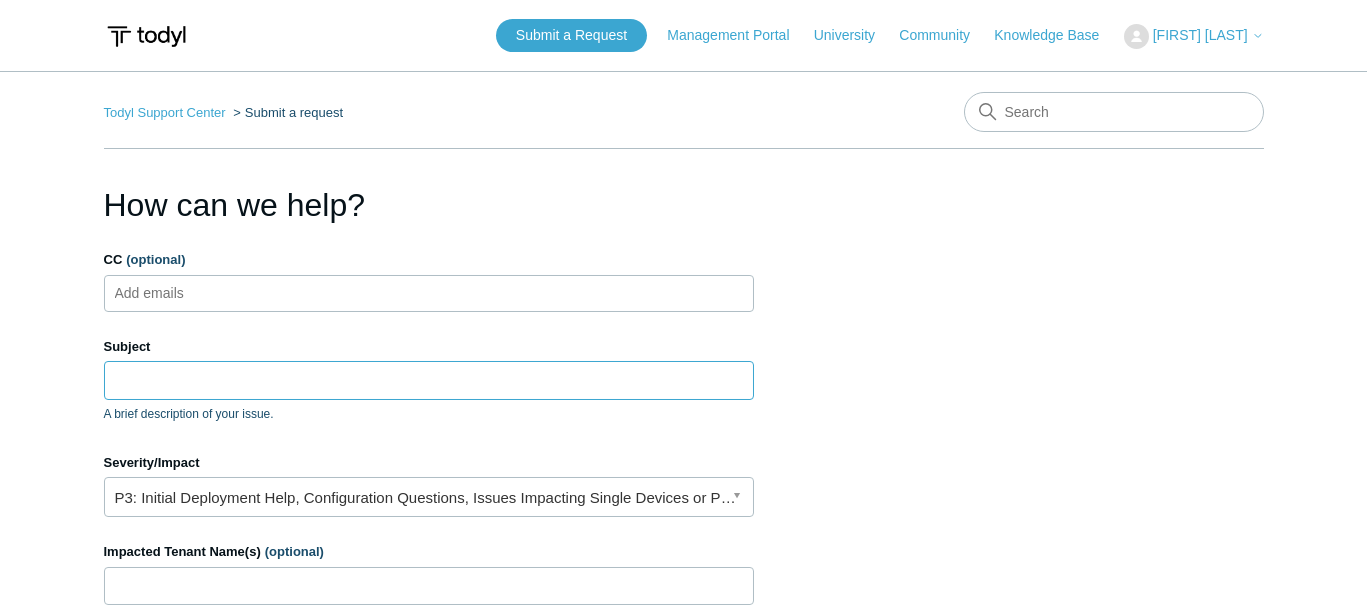 click on "Subject" at bounding box center [429, 380] 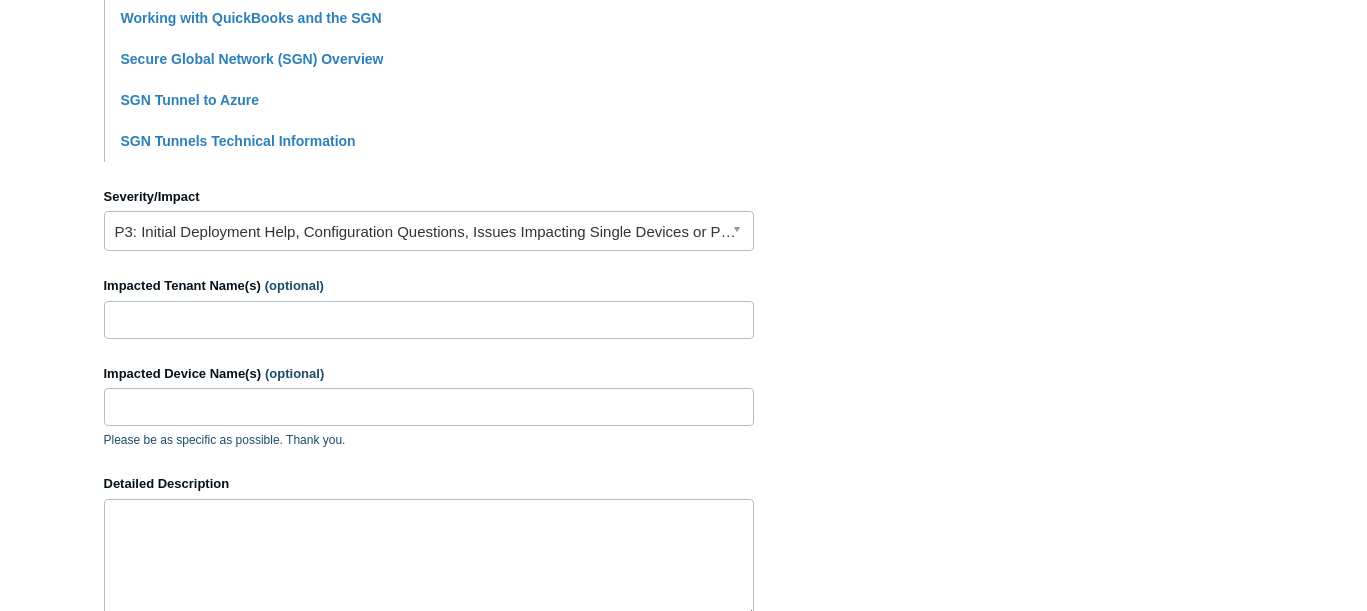 scroll, scrollTop: 800, scrollLeft: 0, axis: vertical 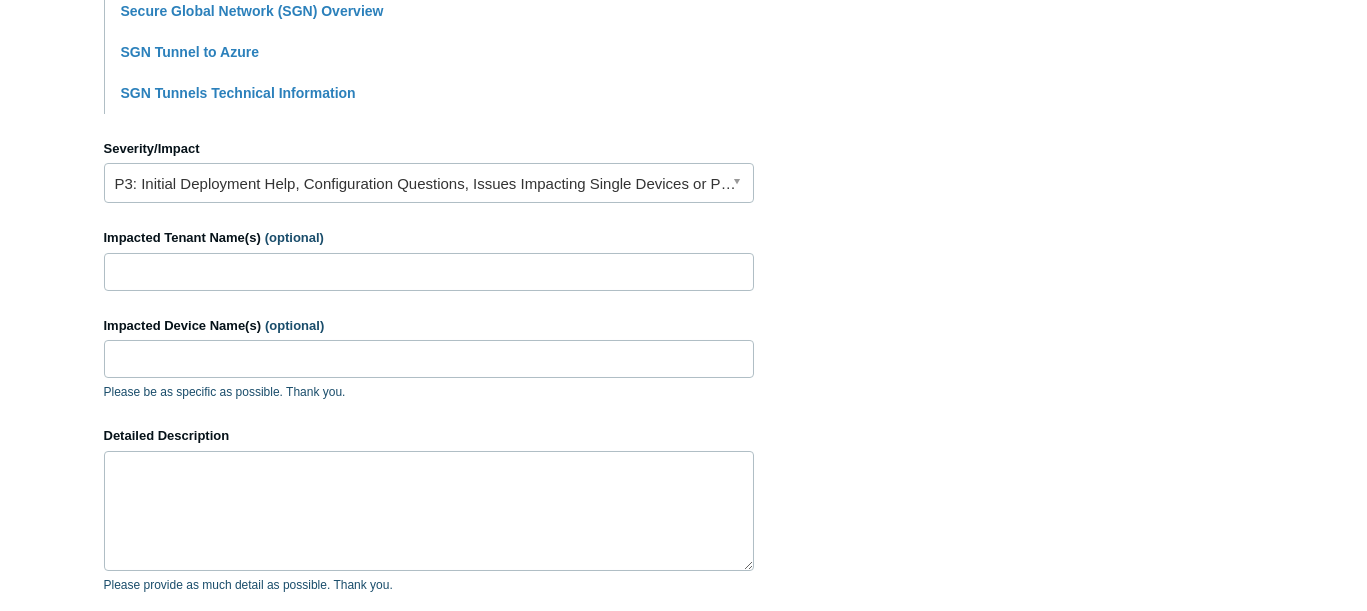 type on "Device using VPN Client to connect to remote host blocked over SGN" 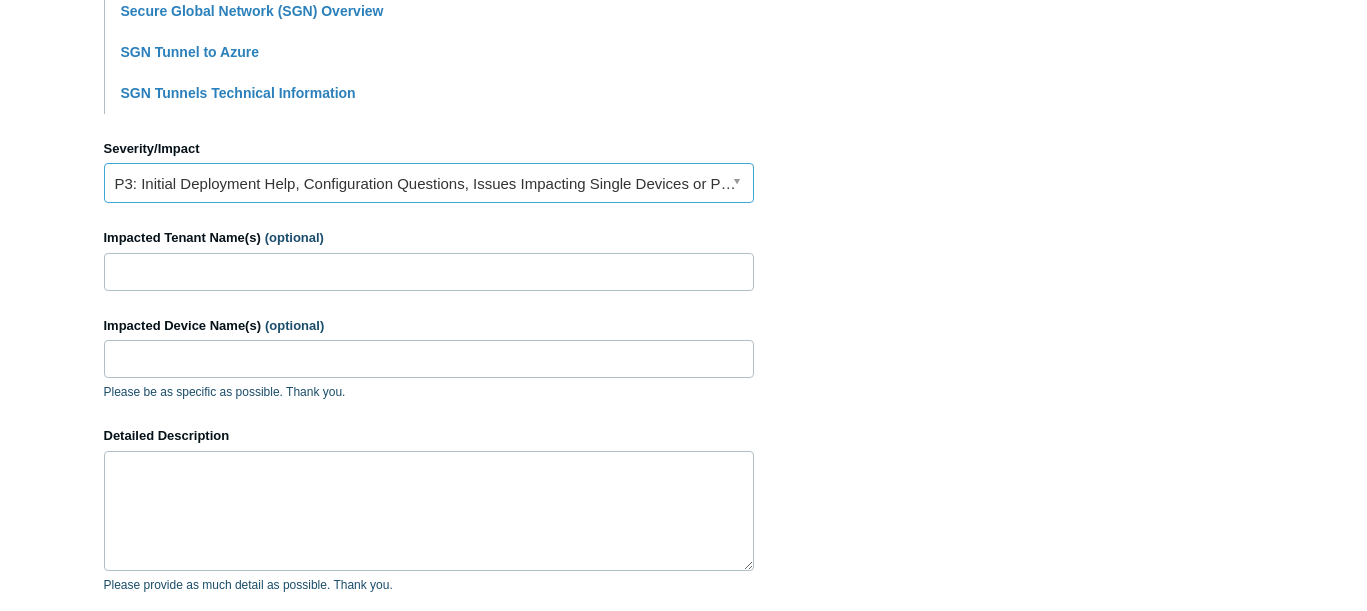 click on "P3: Initial Deployment Help, Configuration Questions, Issues Impacting Single Devices or Past Outage Investigation" at bounding box center [429, 183] 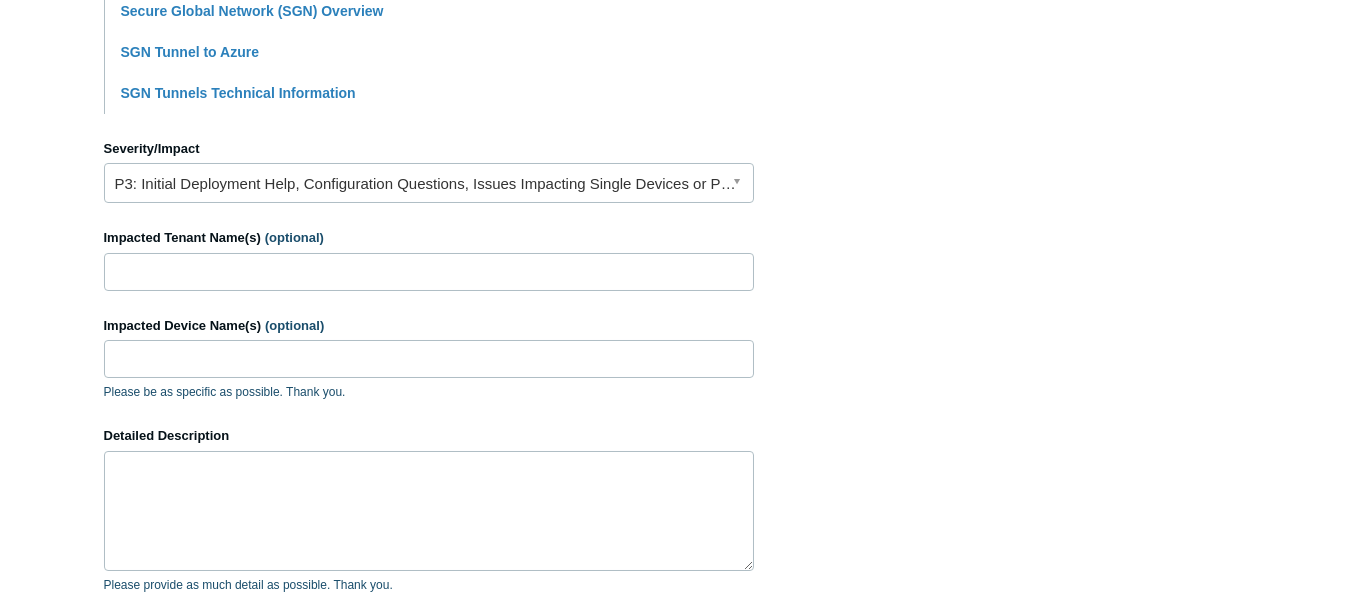 click on "How can we help?
CC (optional)
Add emails
Subject
Device using VPN Client to connect to remote host blocked over SGN
A brief description of your issue.
Suggested articles SGN Tunnel Overview SGN Tunnel to Meraki Appliance Known Software or Service Conflicts Automated DNS Resolution of SGN IPs Device Cannot Connect to the SGN iOS: Using SGN Mobile Connect with Intune, Microsoft Endpoint Manager Working with QuickBooks and the SGN Secure Global Network (SGN) Overview SGN Tunnel to Azure SGN Tunnels Technical Information
Severity/Impact
P3: Initial Deployment Help, Configuration Questions, Issues Impacting Single Devices or Past Outage Investigation
Impacted Tenant Name(s) (optional)
Impacted Device Name(s) (optional)" at bounding box center [684, 84] 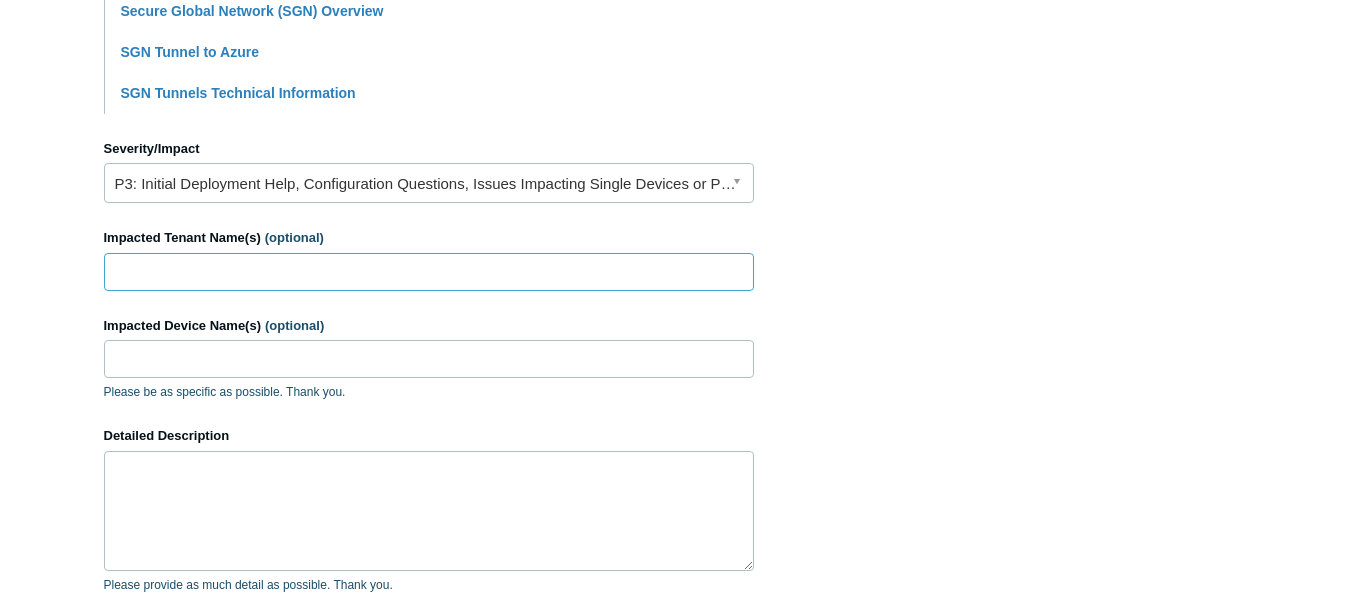 click on "Impacted Tenant Name(s) (optional)" at bounding box center (429, 272) 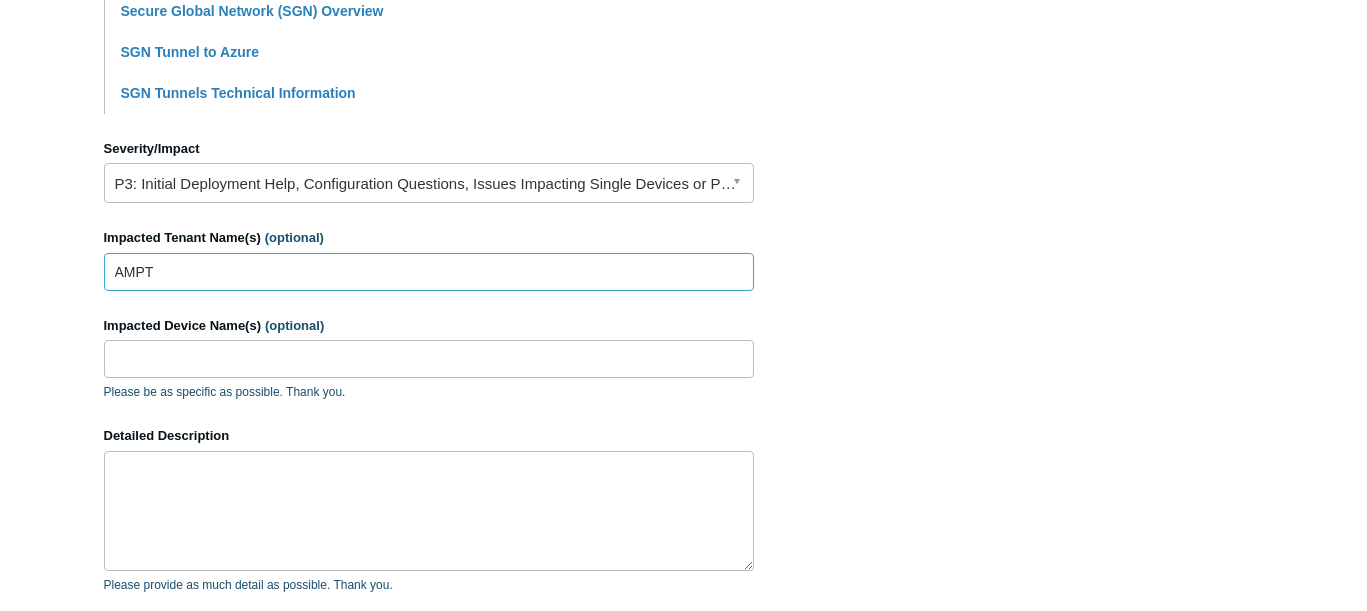 type on "AMPT" 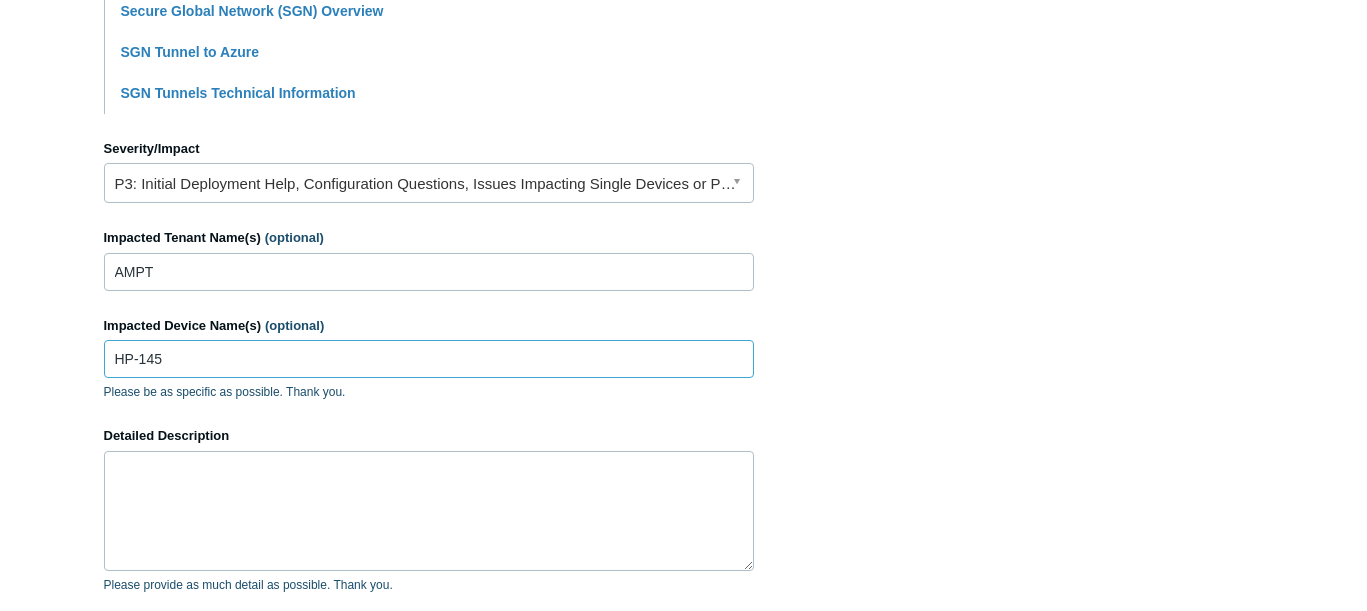 type on "[DEVICE_NAME]" 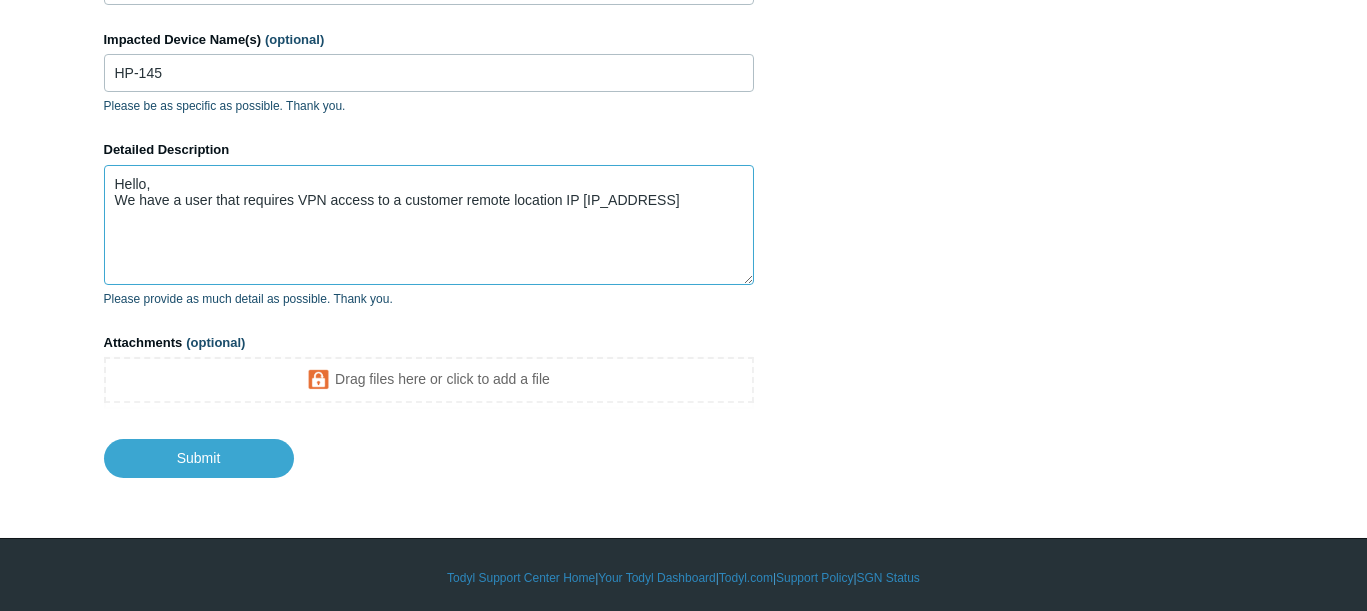 scroll, scrollTop: 1087, scrollLeft: 0, axis: vertical 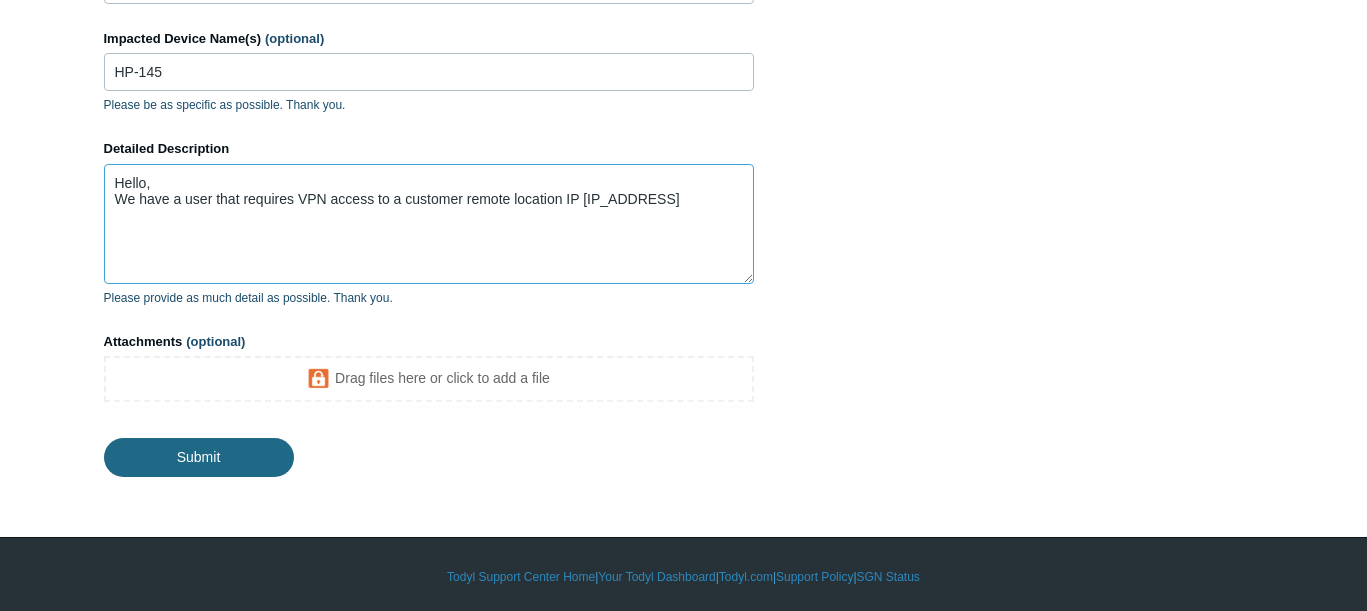type on "Hello,
We have a user that requires VPN access to a customer remote location IP [IP_ADDRESS], but it appears to be partially blocked over the SGN. What is the best method to allow these VPN Client connections through the SGN?" 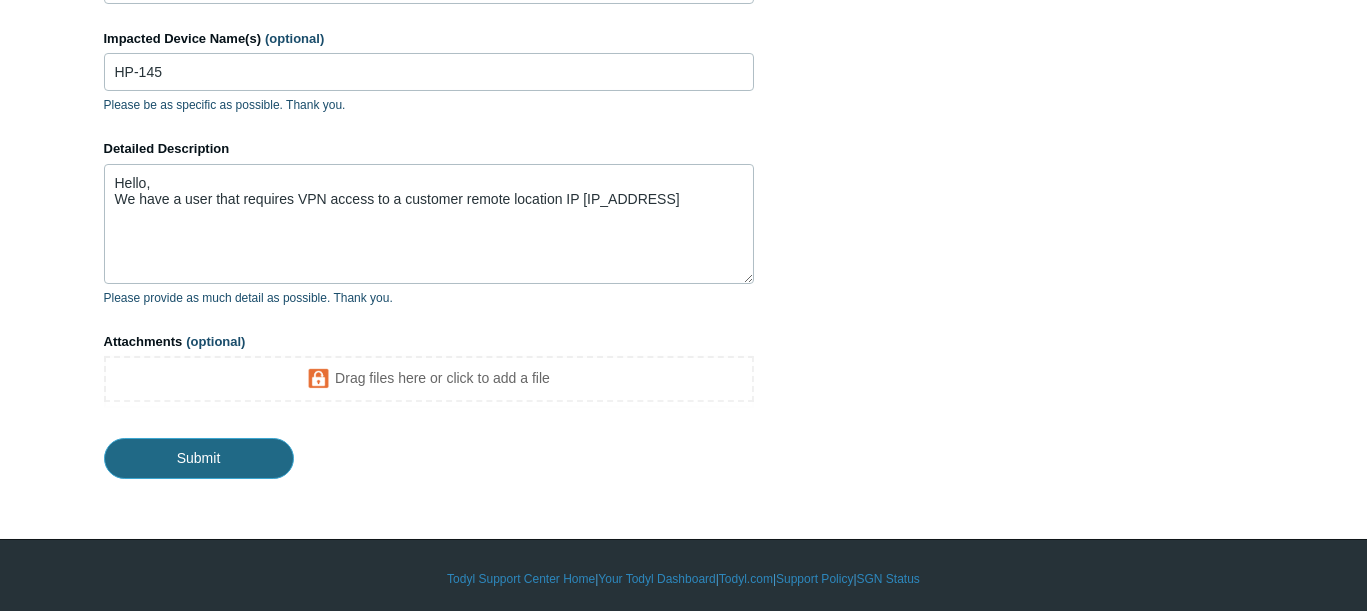 click on "Submit" at bounding box center [199, 458] 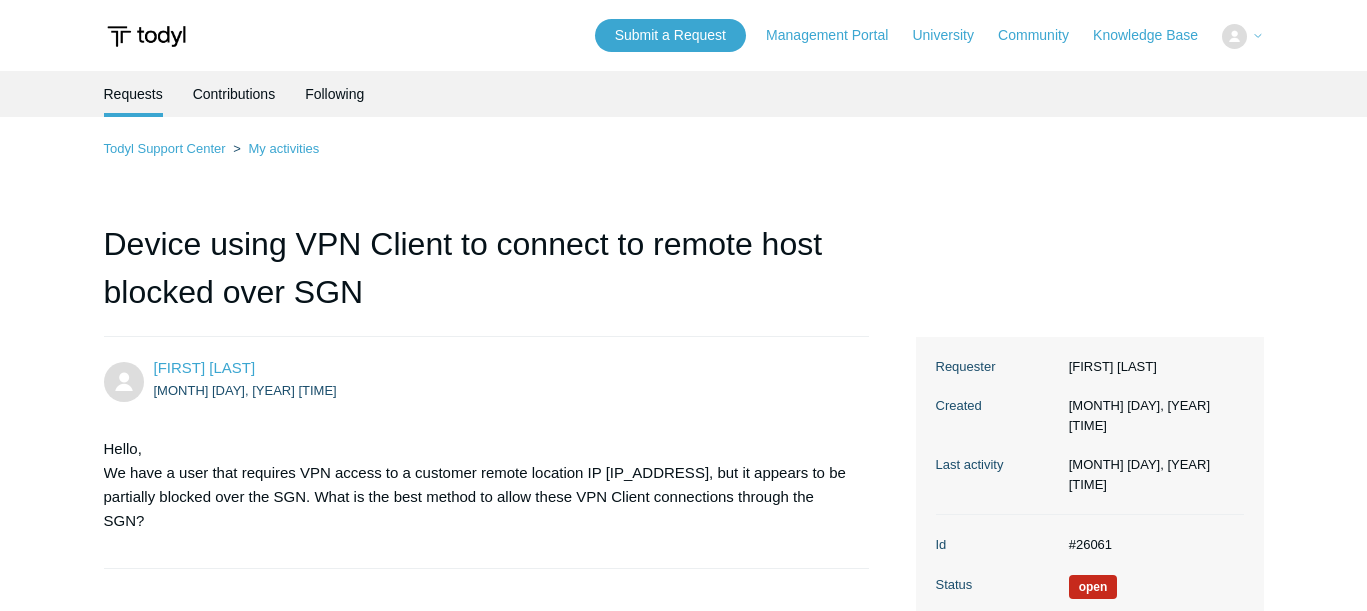 scroll, scrollTop: 0, scrollLeft: 0, axis: both 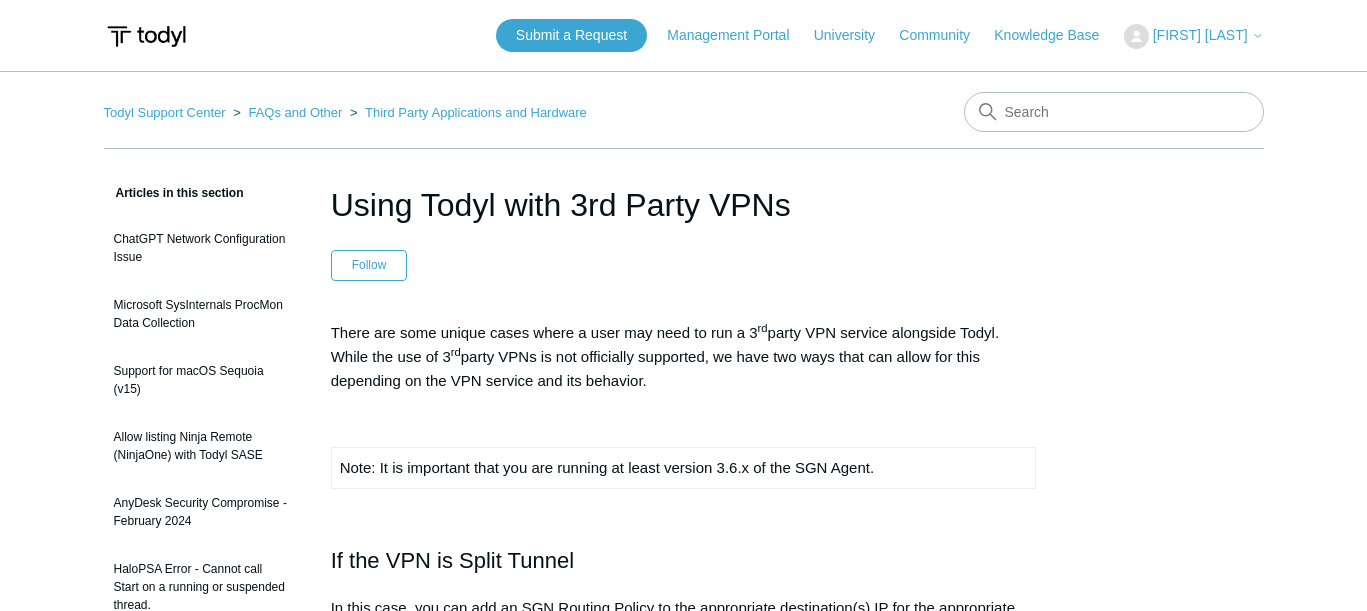 click on "Using Todyl with 3rd Party VPNs
Follow Not yet followed by anyone" at bounding box center (684, 231) 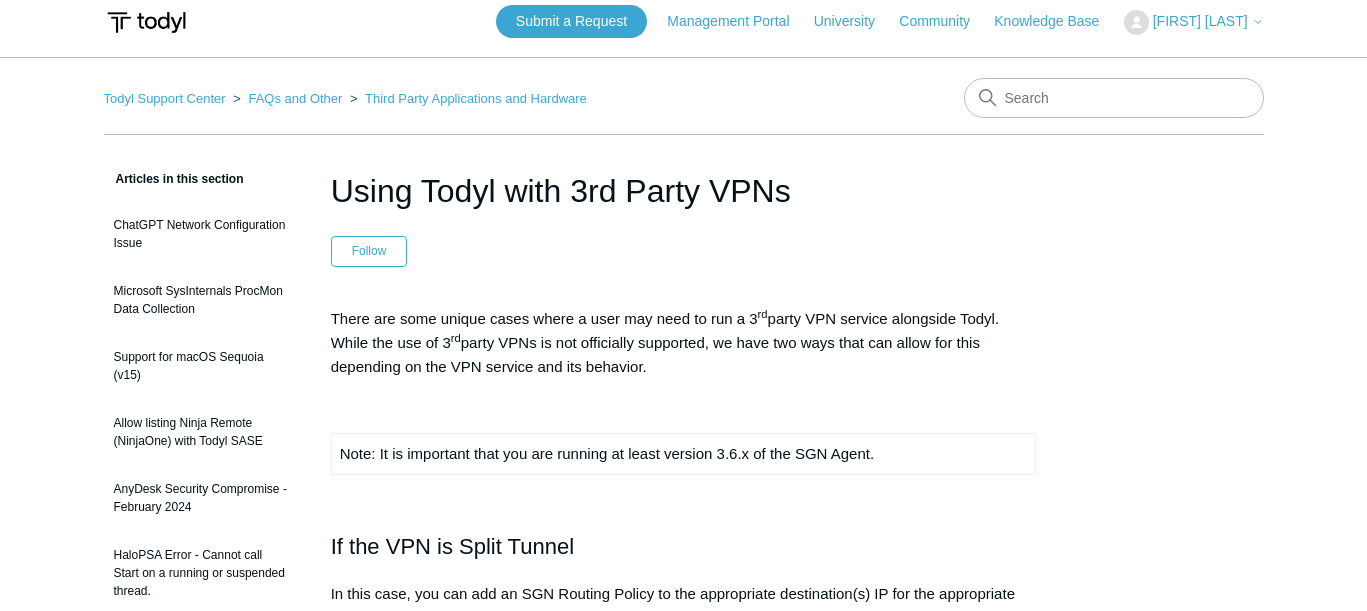 scroll, scrollTop: 0, scrollLeft: 0, axis: both 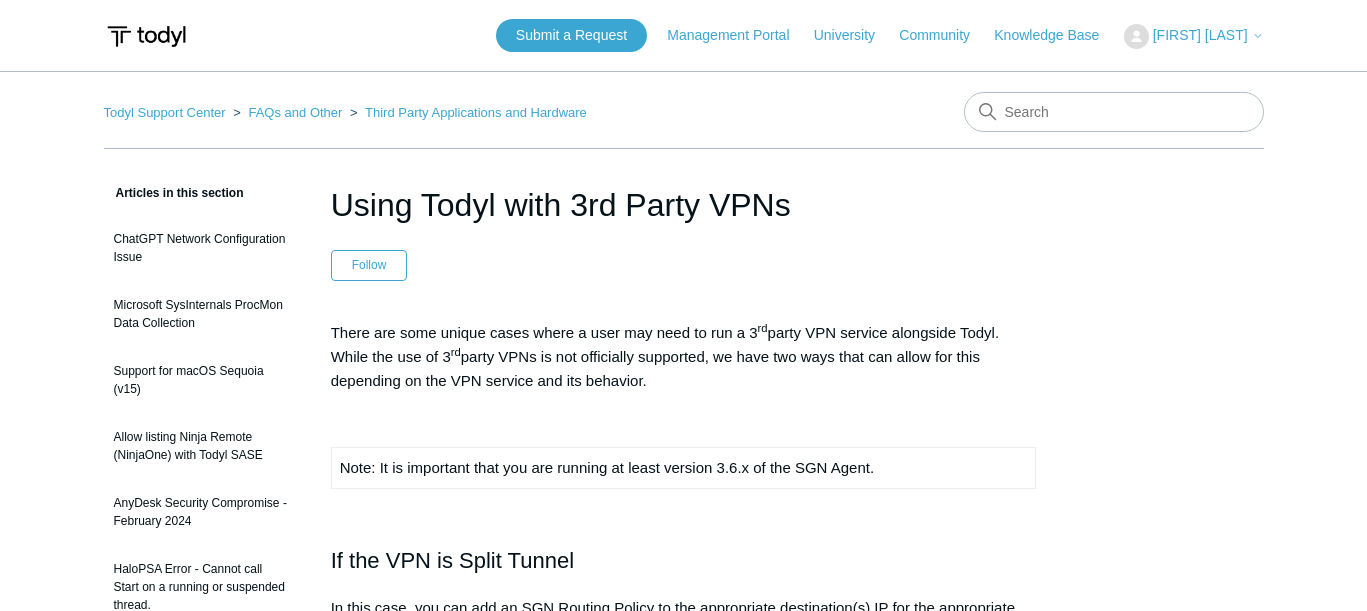 click on "Using Todyl with 3rd Party VPNs
Follow Not yet followed by anyone
There are some unique cases where a user may need to run a 3 rd  party VPN service alongside Todyl. While the use of 3 rd  party VPNs is not officially supported, we have two ways that can allow for this depending on the VPN service and its behavior.
Note: It is important that you are running at least version 3.6.x of the SGN Agent.
If the VPN is Split Tunnel
In this case, you can add an SGN Routing Policy to the appropriate destination(s) IP for the appropriate devices via: SASE & ZeroTrust > Traffic Control >  Local Routing Policies  (tab)
If the VPN is Full Tunnel
Proxy Mode  (tab)
In both cases, a reconnect of the agent is required for the changes to take effect." at bounding box center [684, 909] 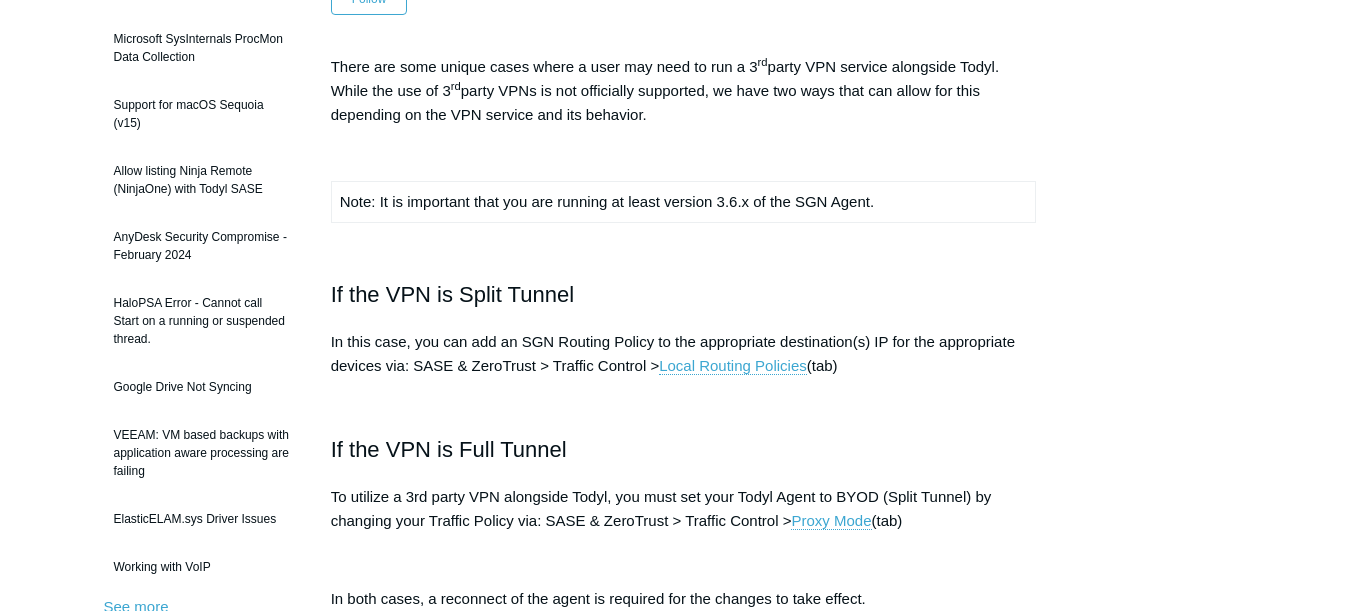 scroll, scrollTop: 0, scrollLeft: 0, axis: both 